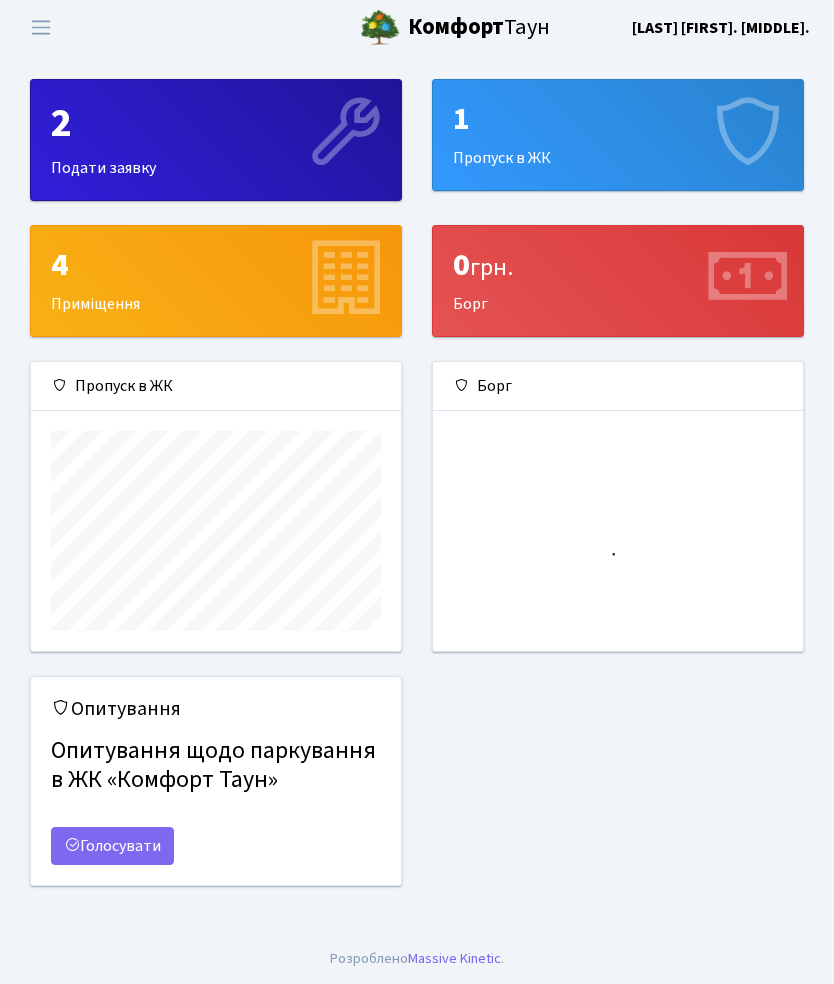scroll, scrollTop: 0, scrollLeft: 0, axis: both 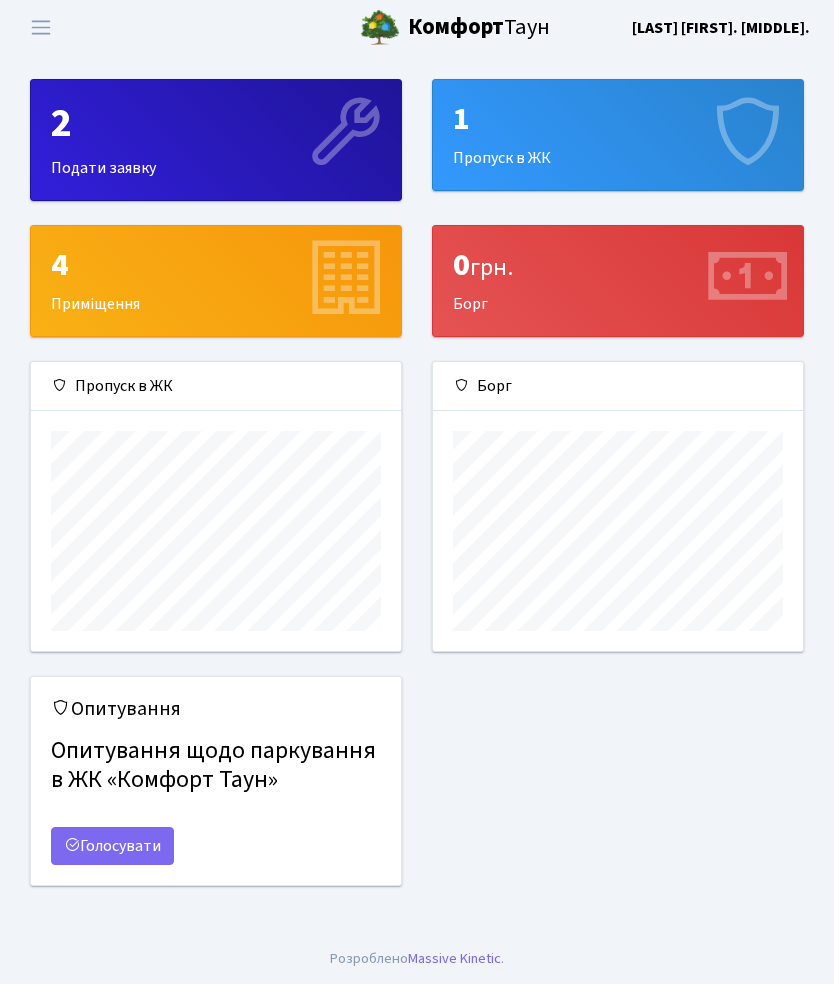 click at bounding box center (41, 27) 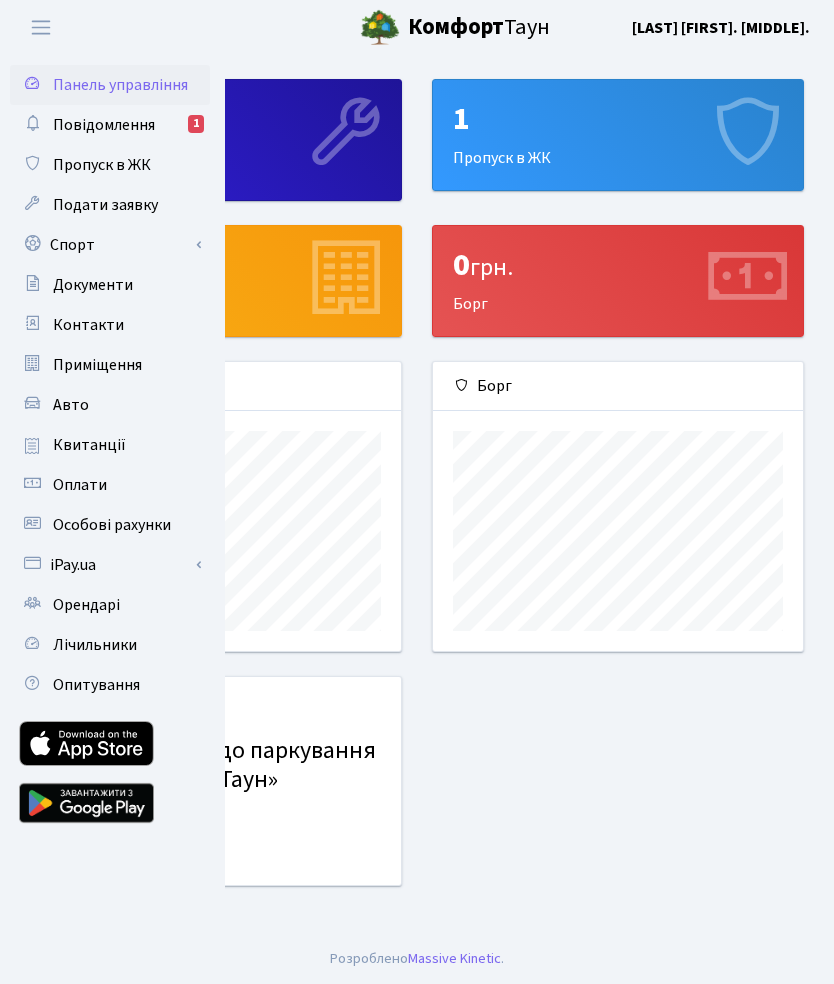 click on "Повідомлення 1" at bounding box center (110, 125) 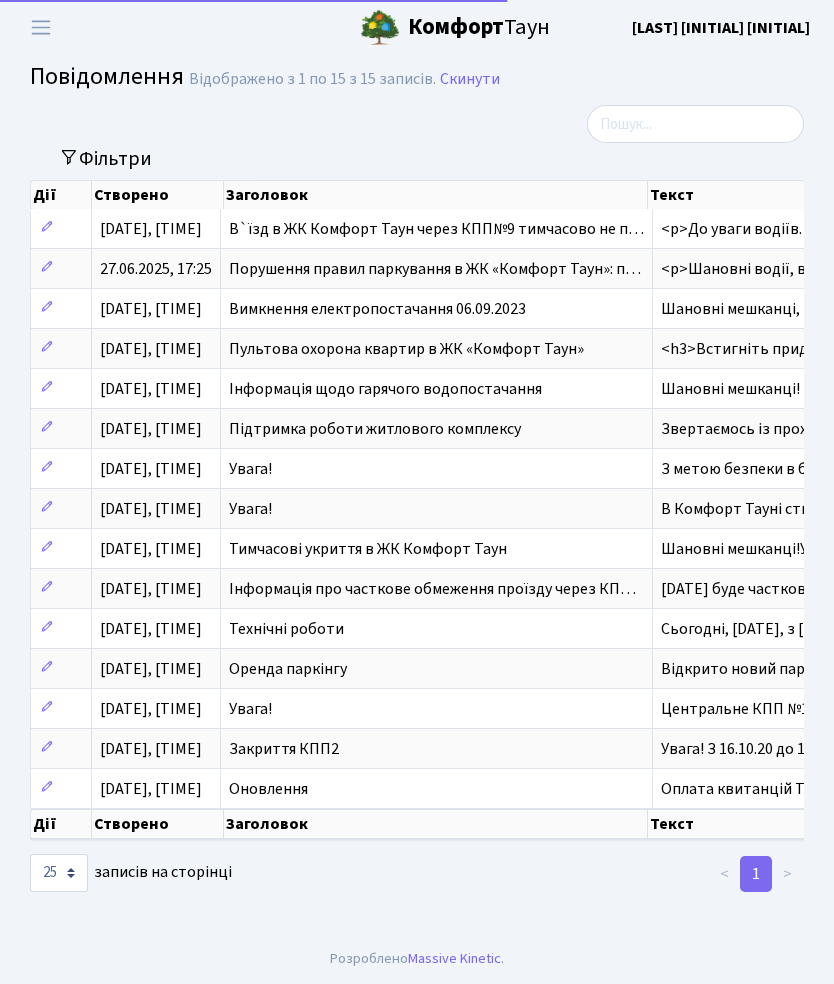 select on "25" 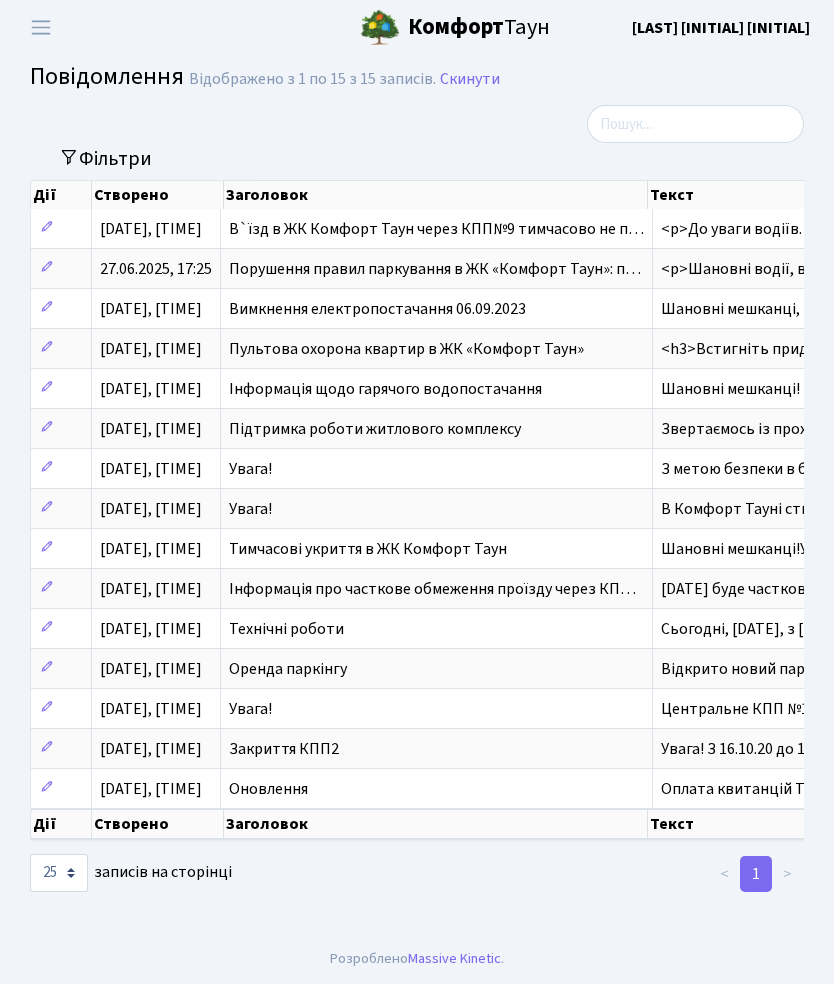 click at bounding box center [41, 27] 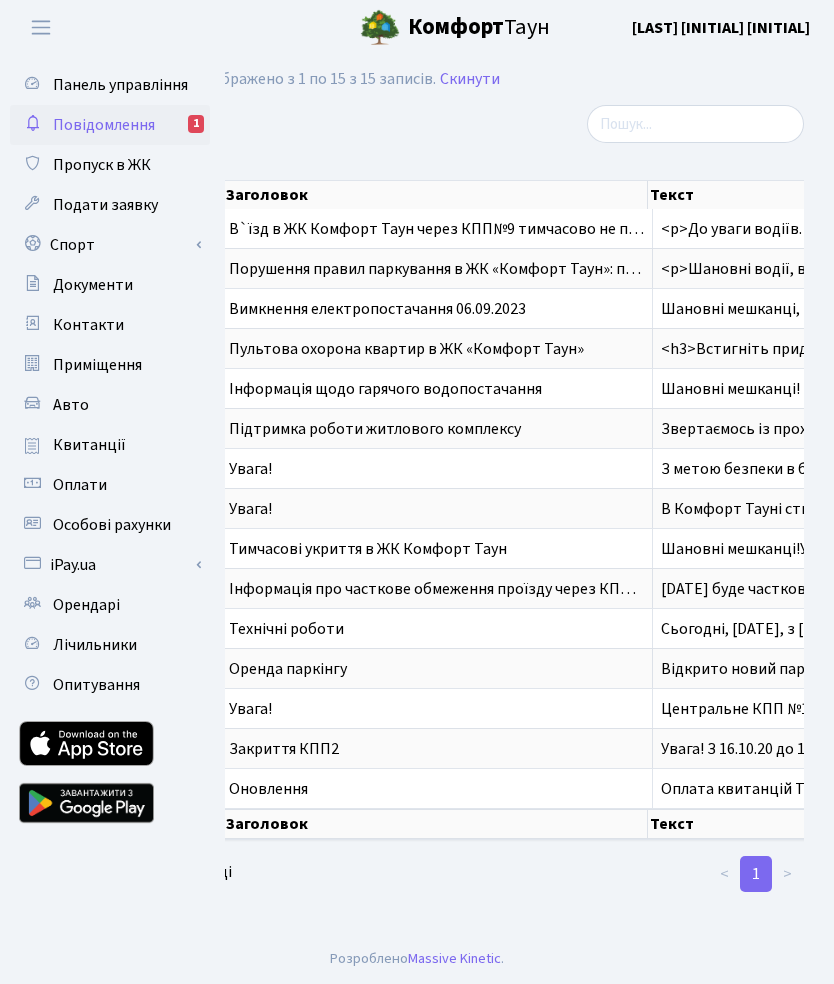 click on "Авто" at bounding box center [71, 405] 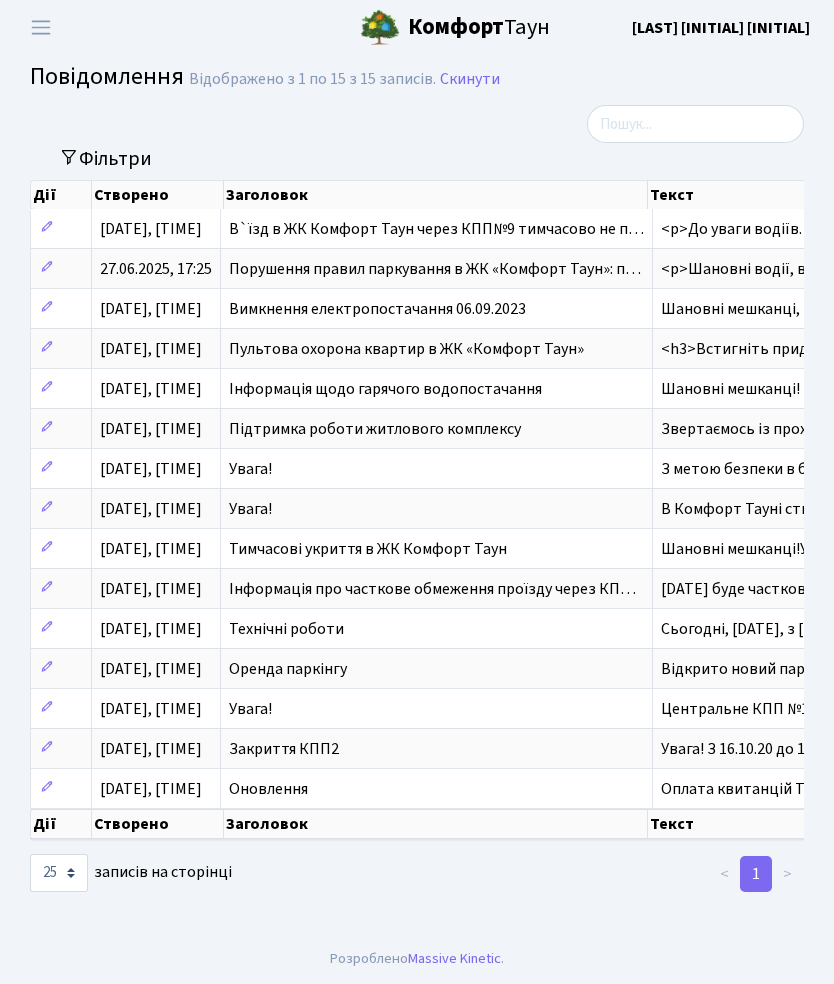click at bounding box center [41, 27] 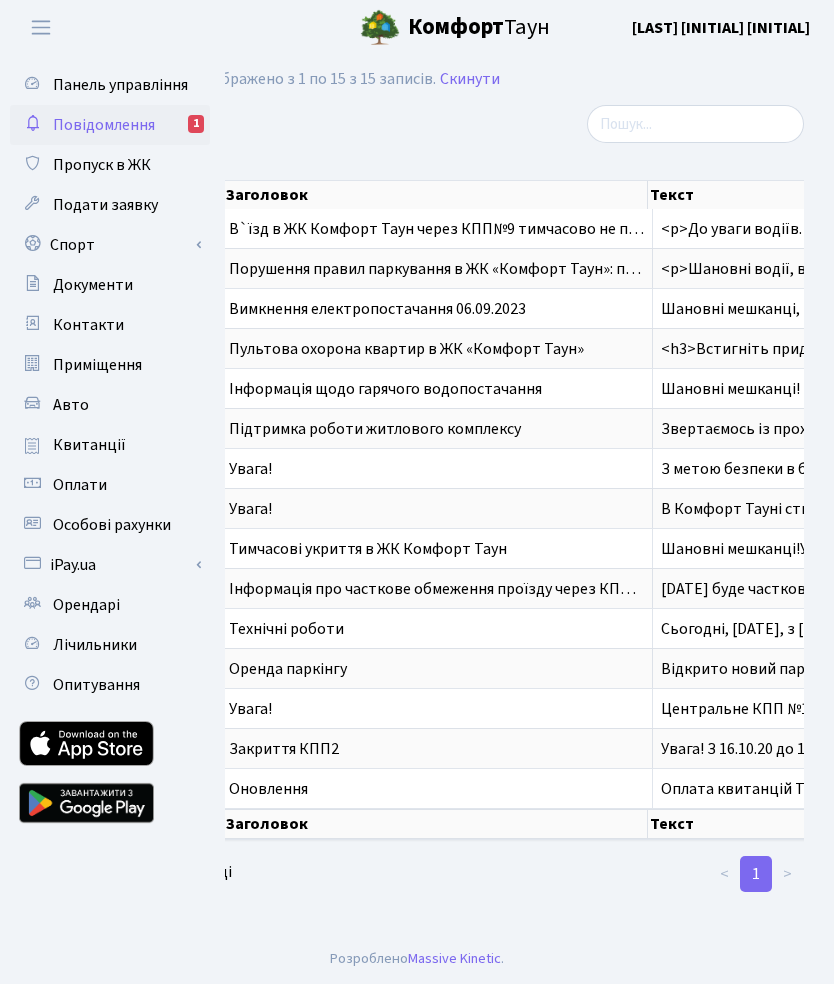 click on "Орендарі" at bounding box center [86, 605] 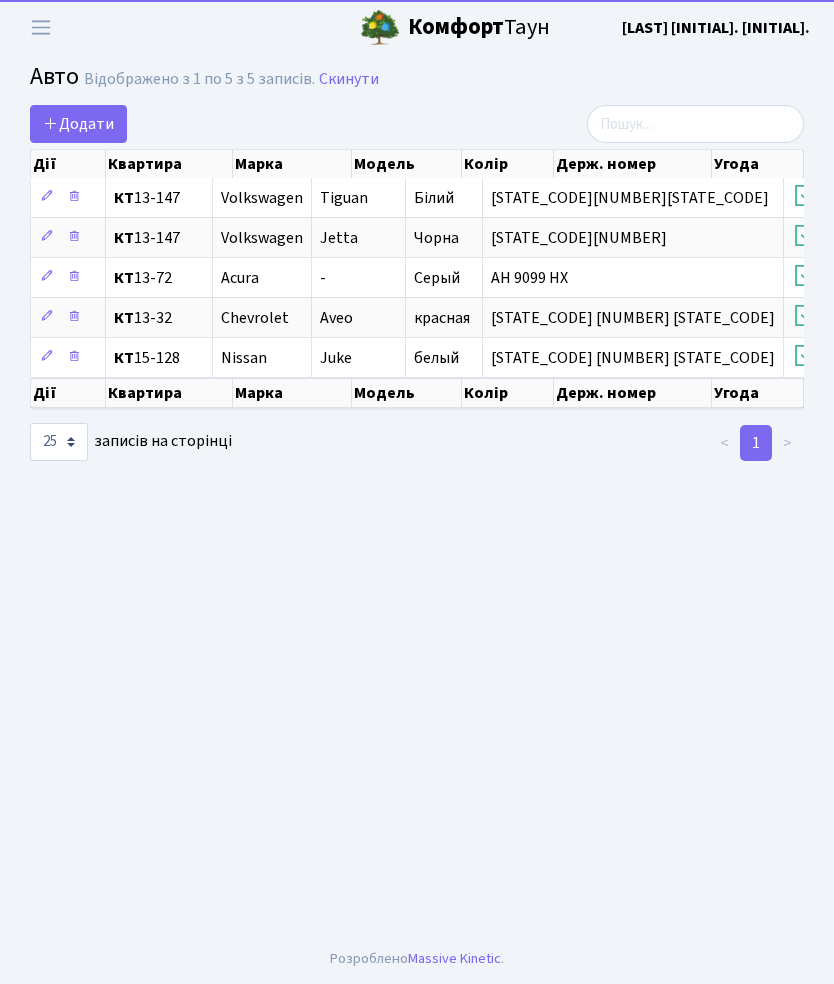 select on "25" 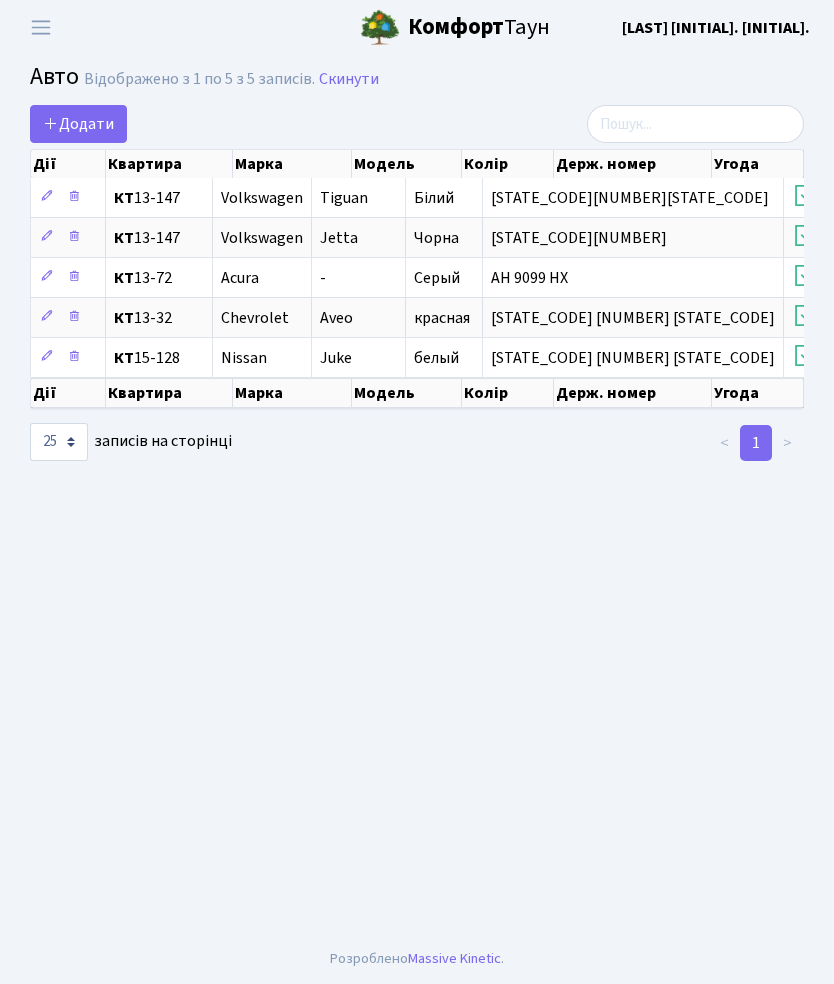 click on "КТ     13-32" at bounding box center (159, 318) 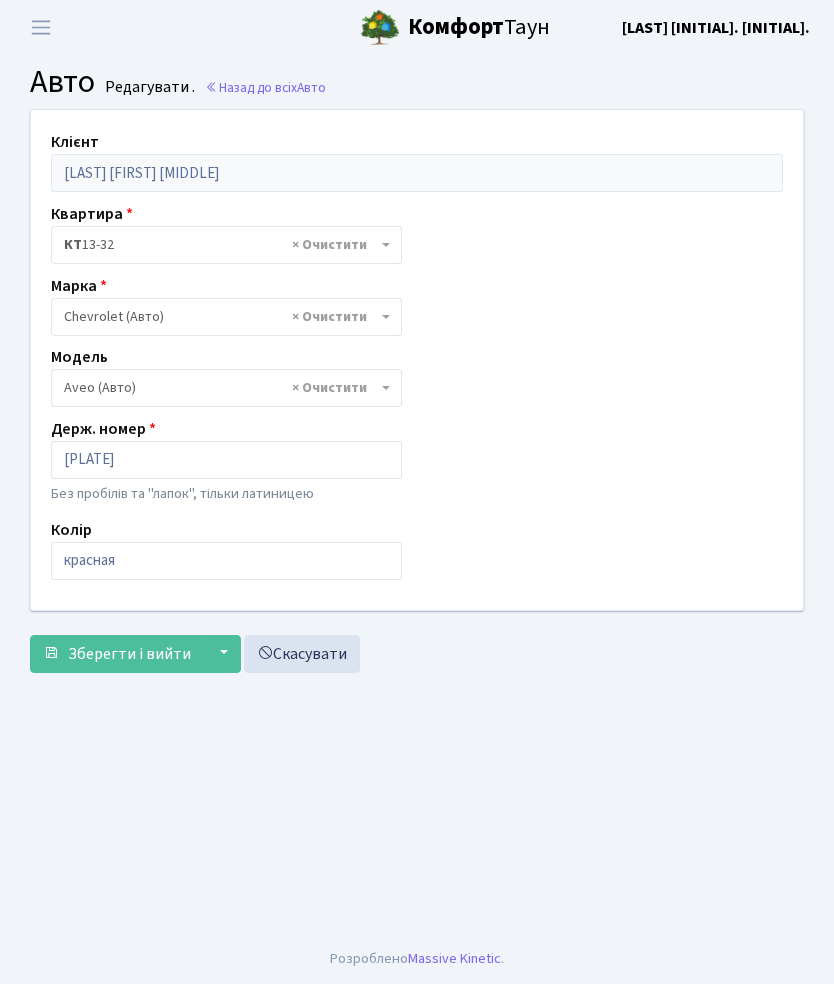 select on "325" 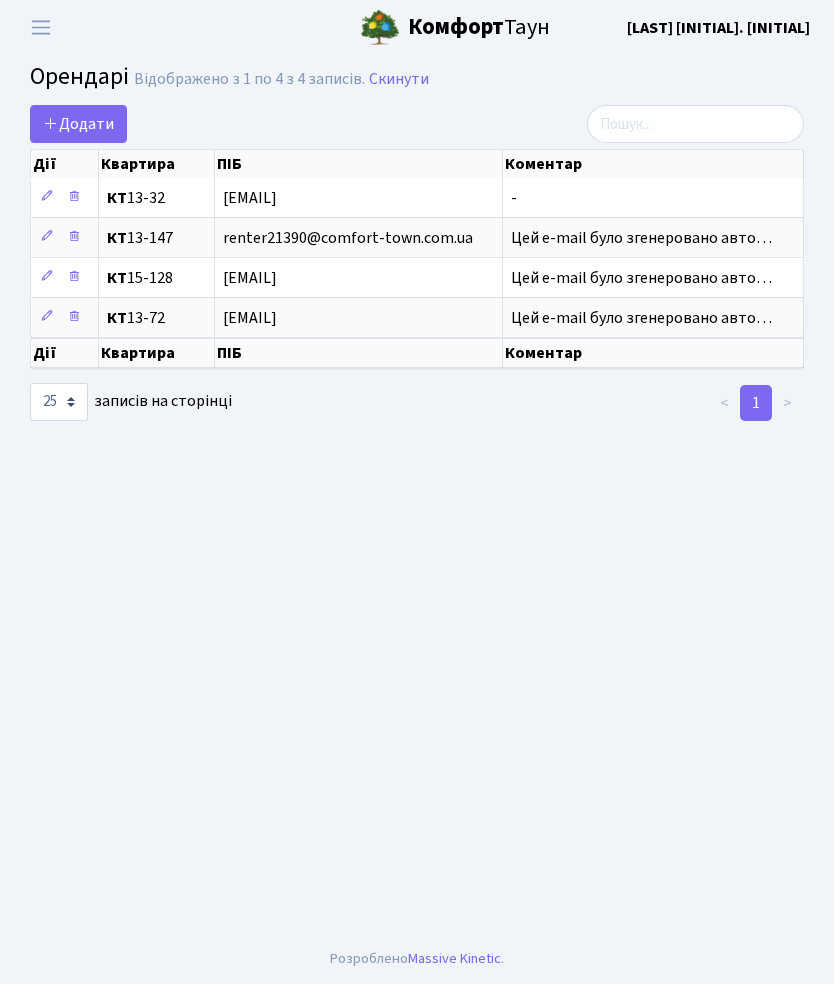select on "25" 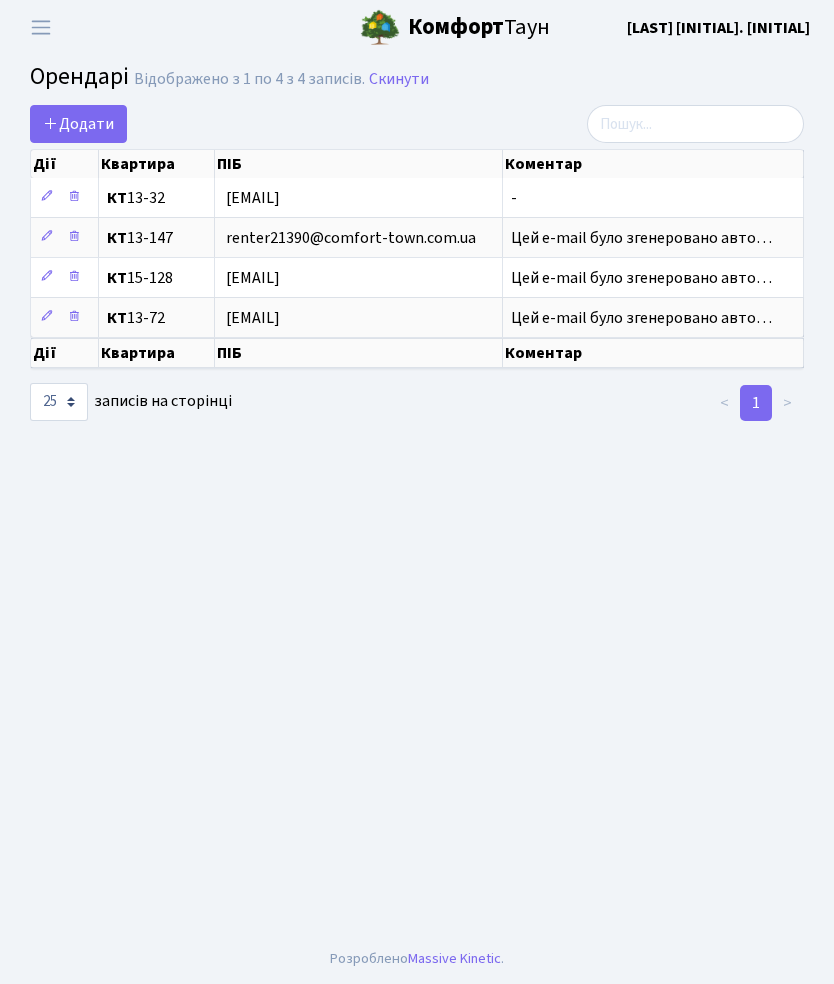 click on "vrfb@ua.fm" at bounding box center [358, 198] 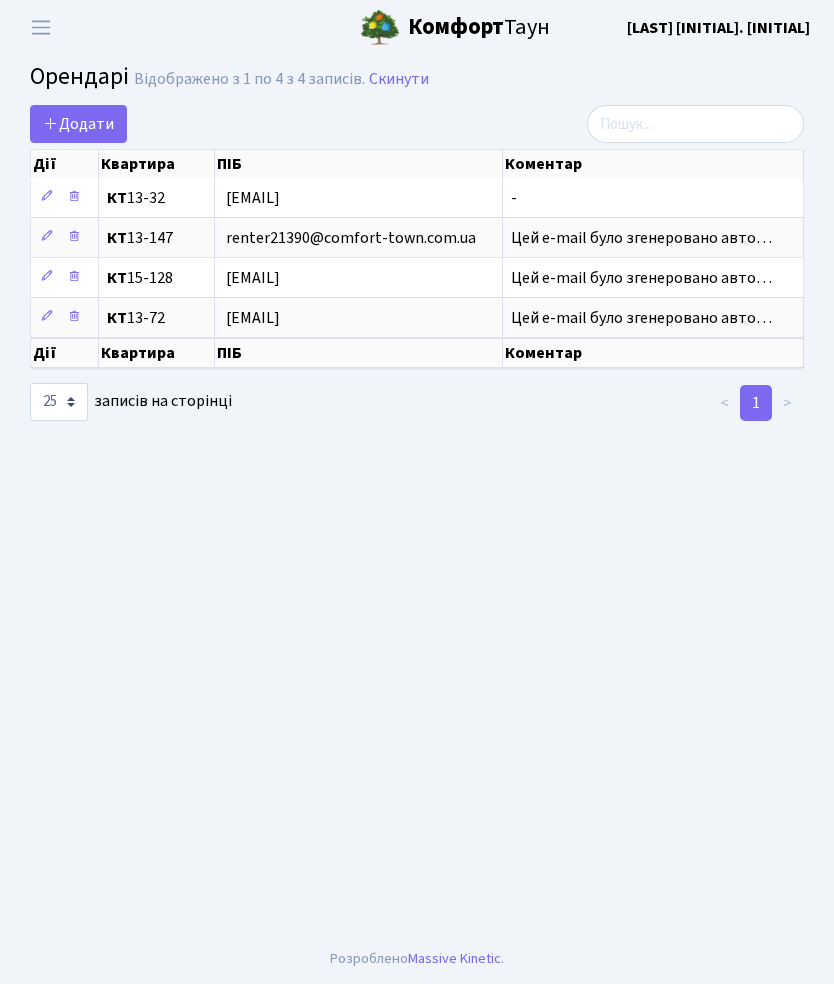 click on "renter21390@comfort-town.com.ua" at bounding box center (358, 238) 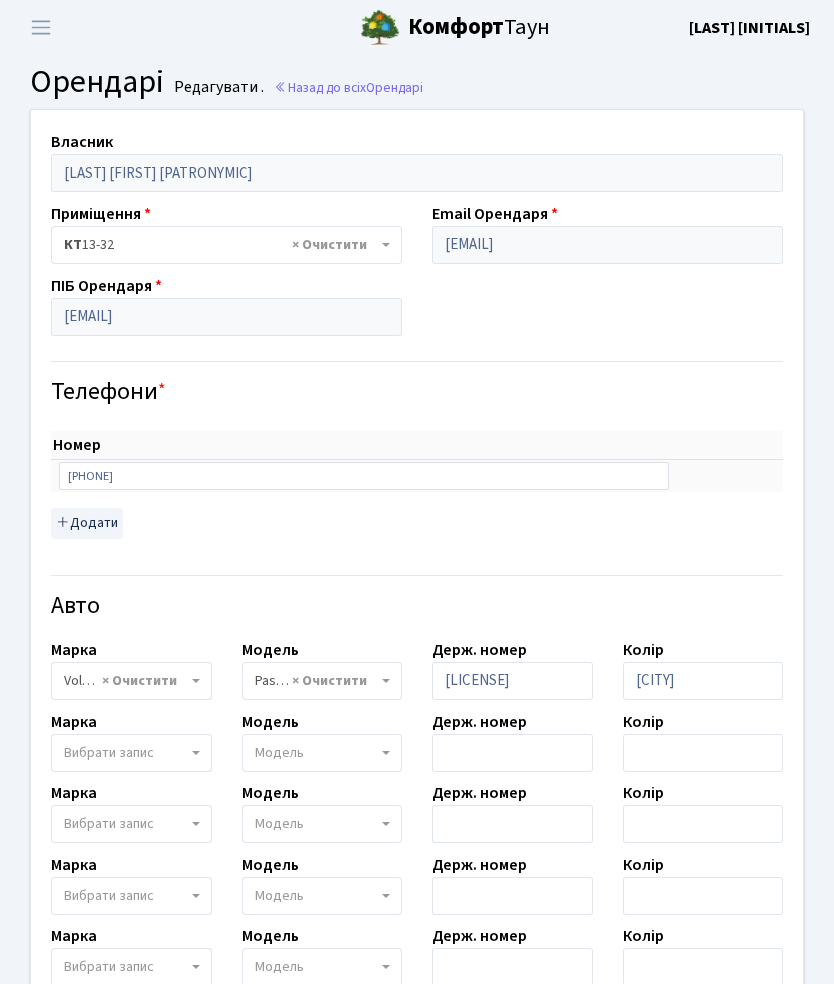 select on "2477" 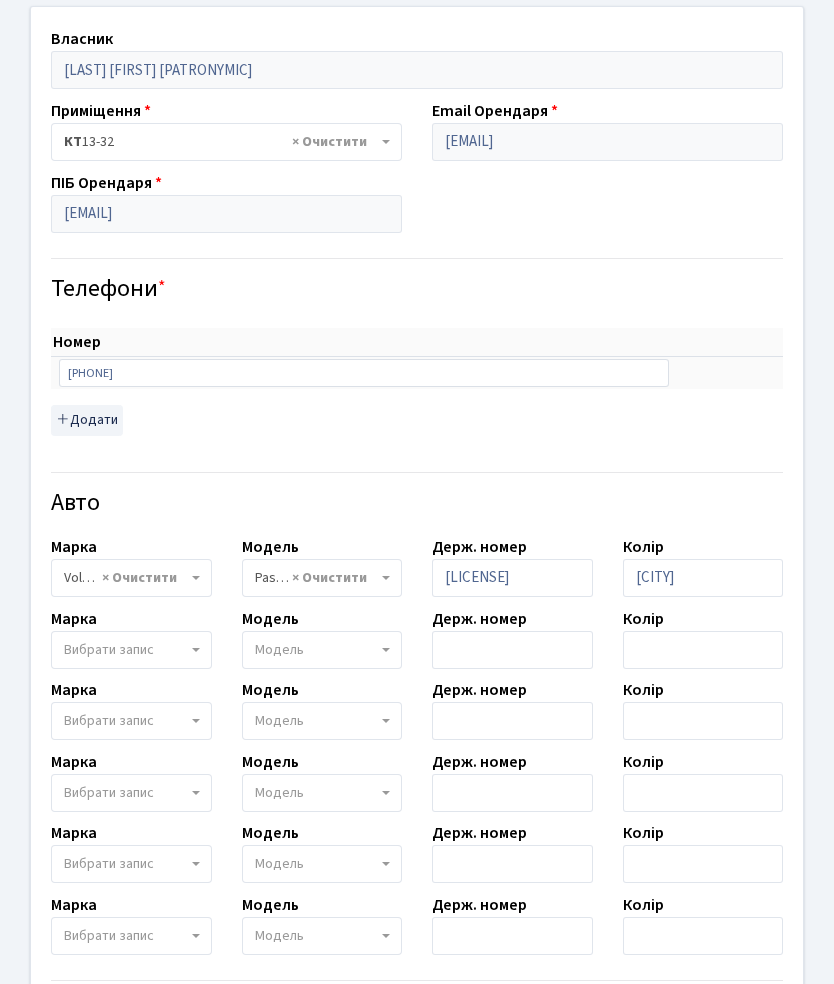 scroll, scrollTop: 0, scrollLeft: 0, axis: both 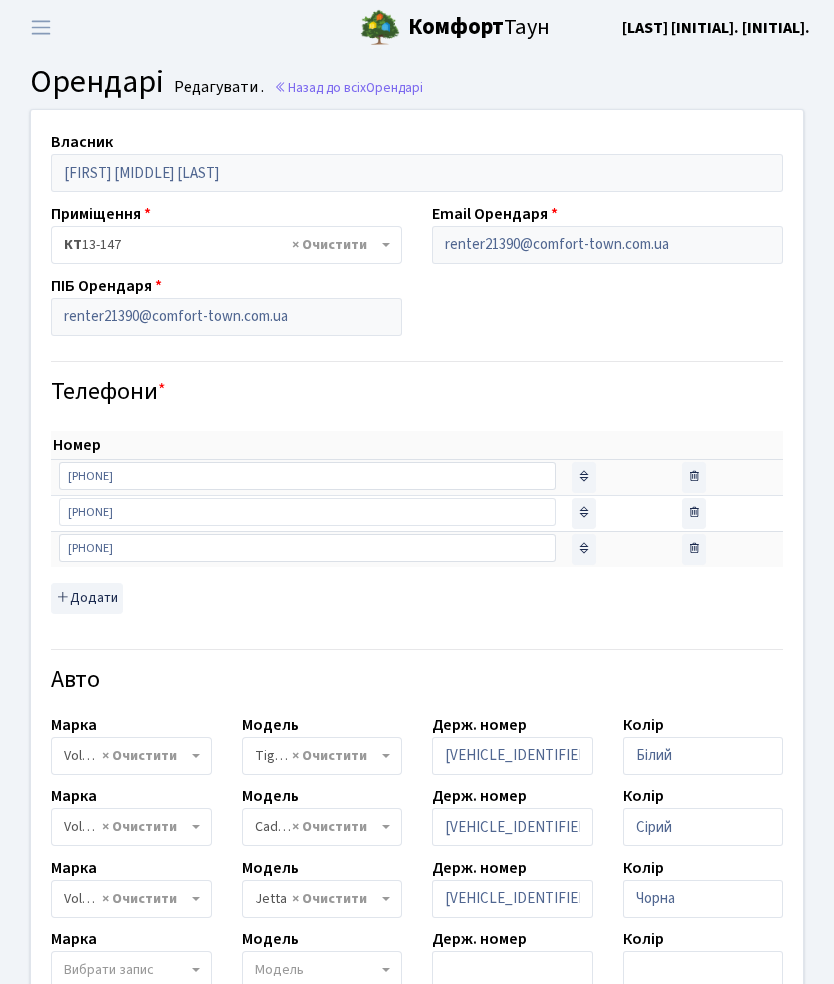 select on "2490" 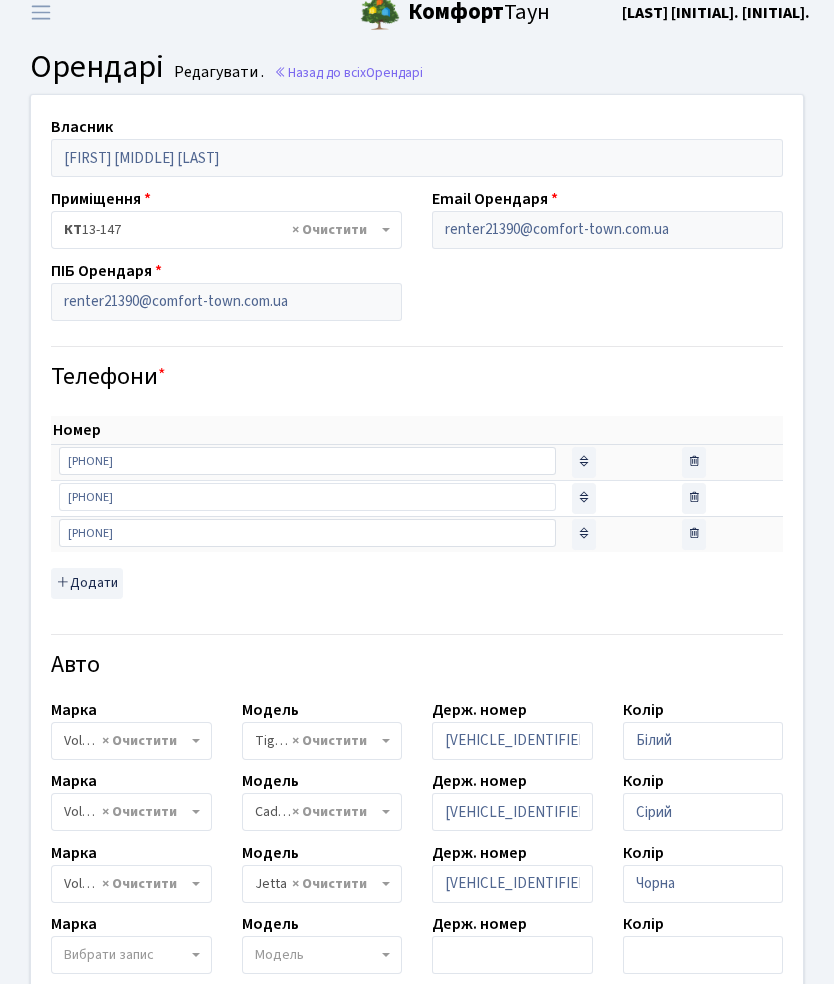 scroll, scrollTop: 0, scrollLeft: 0, axis: both 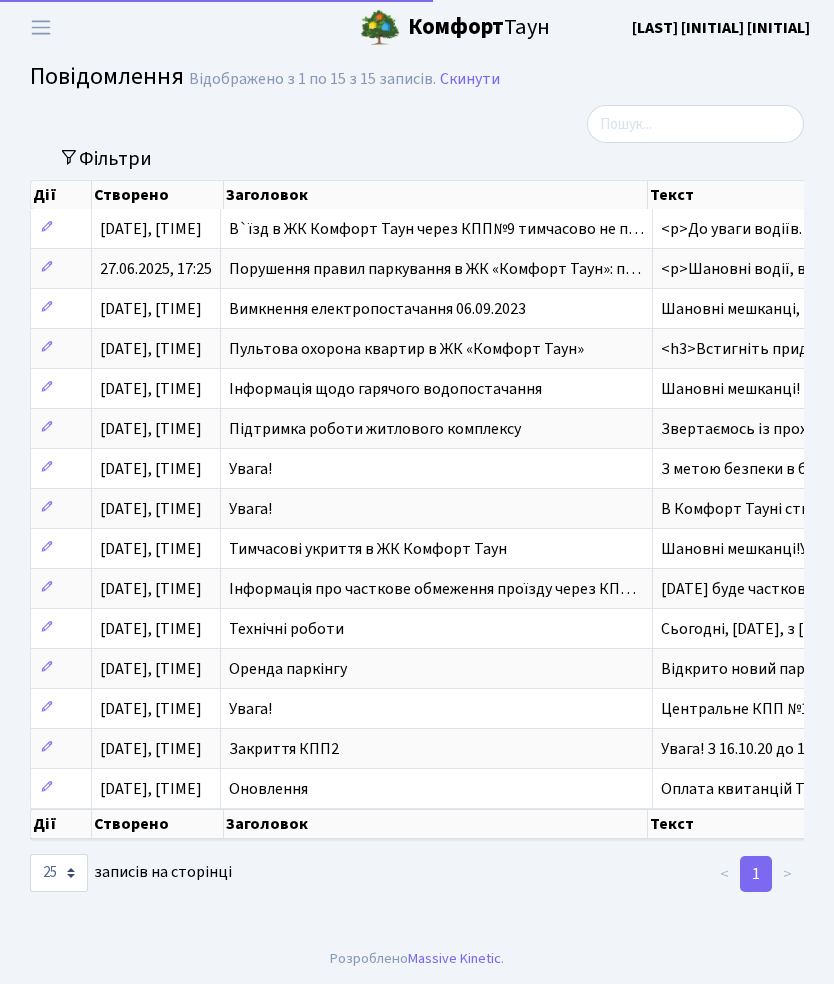 select on "25" 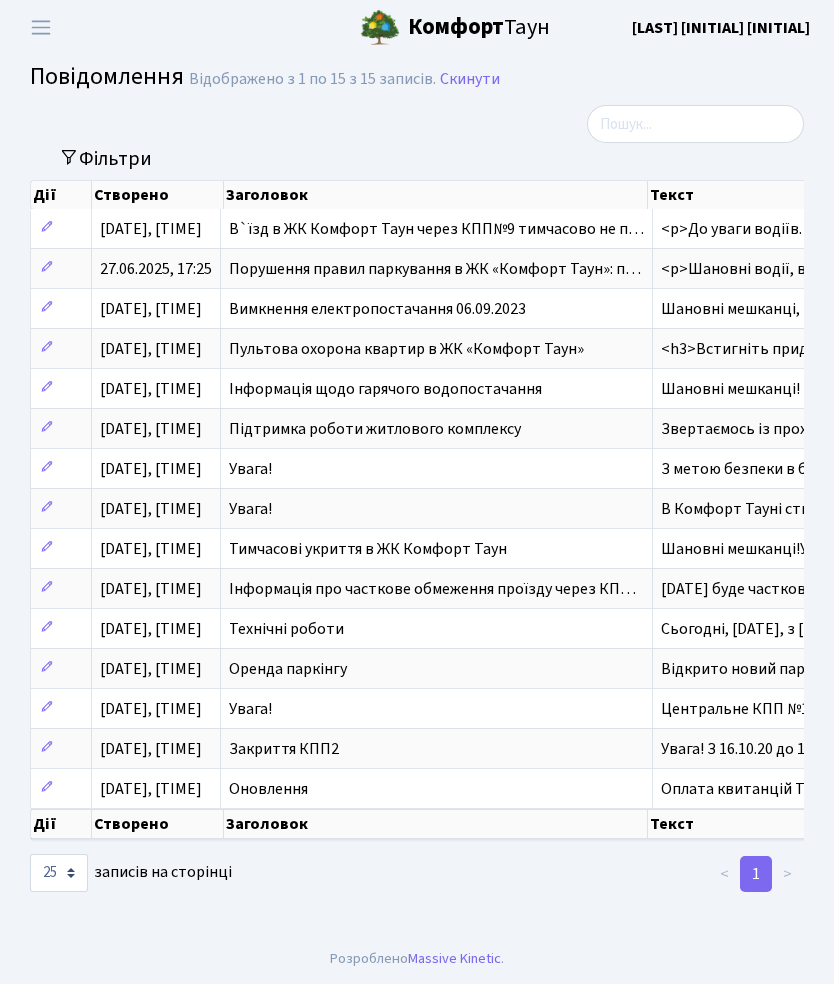 click at bounding box center [41, 27] 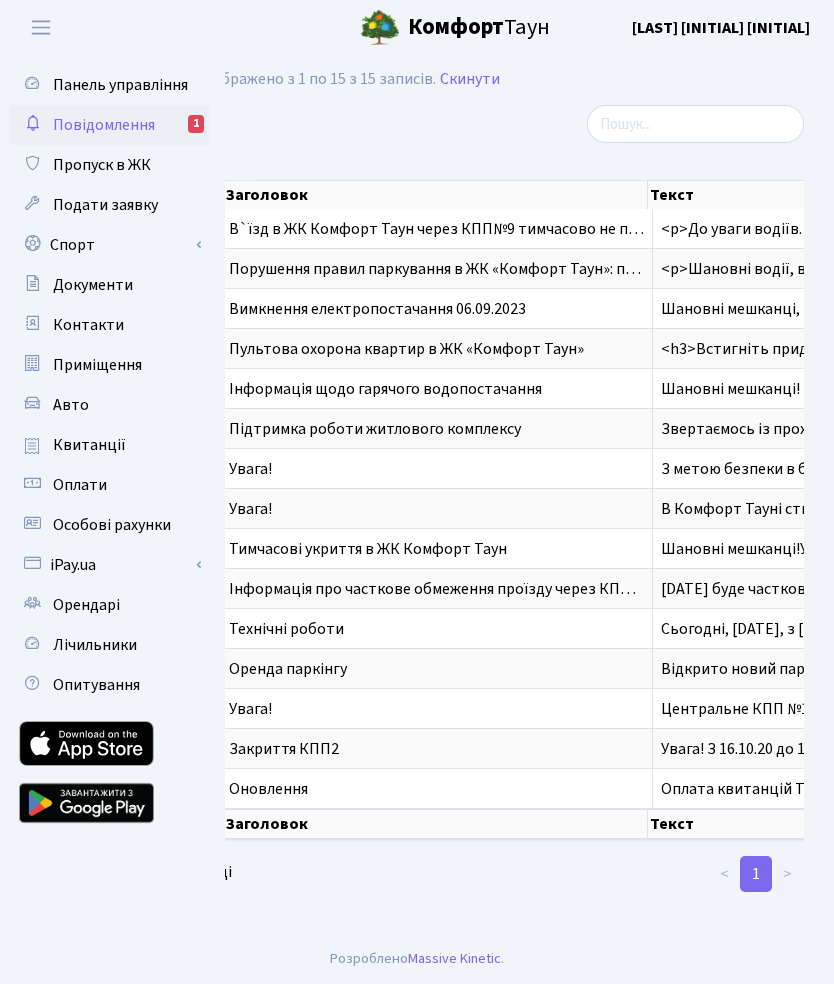 click on "Авто" at bounding box center [71, 405] 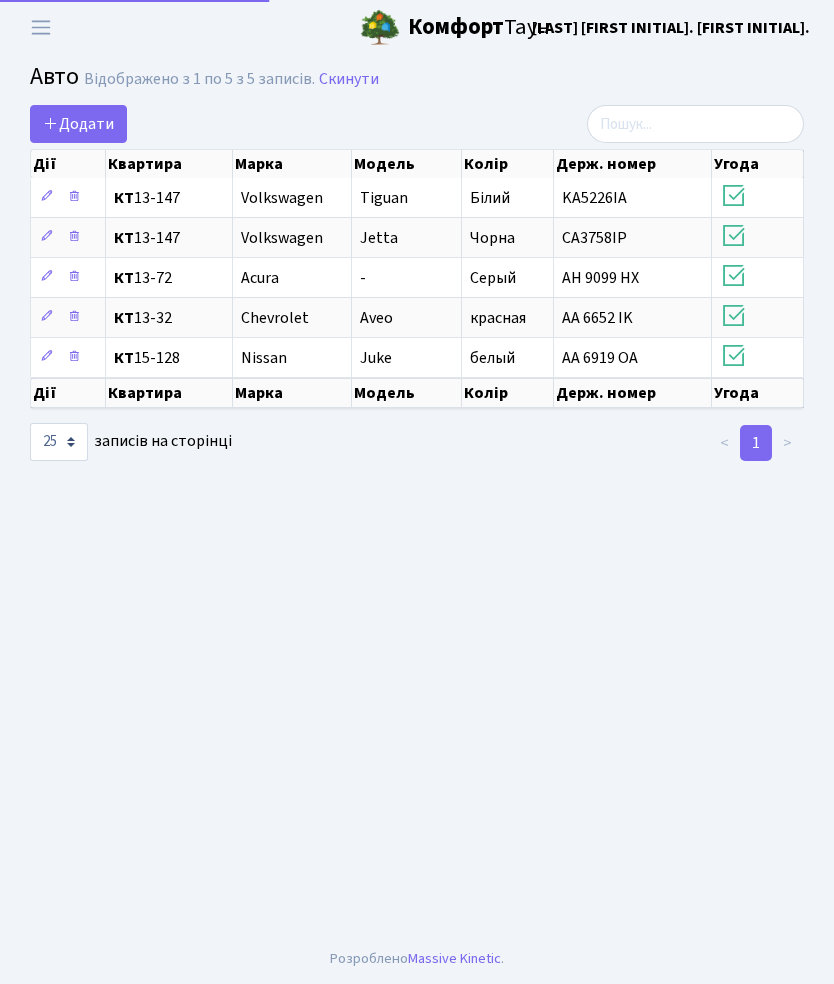 select on "25" 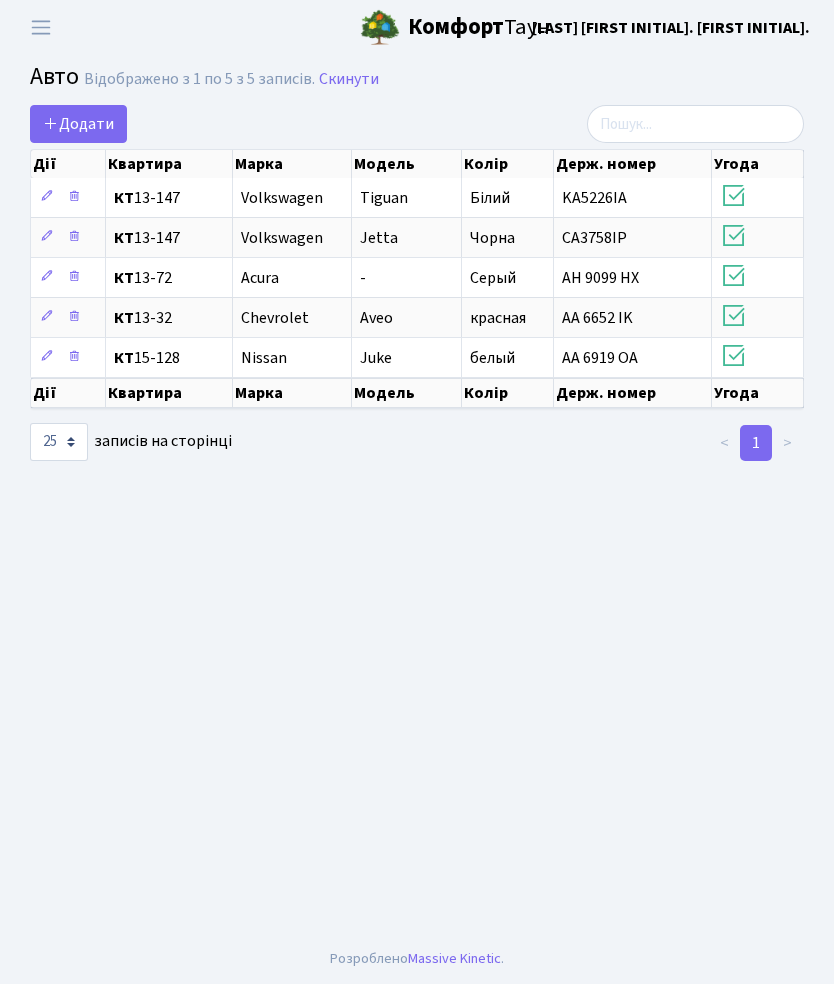 click at bounding box center (41, 27) 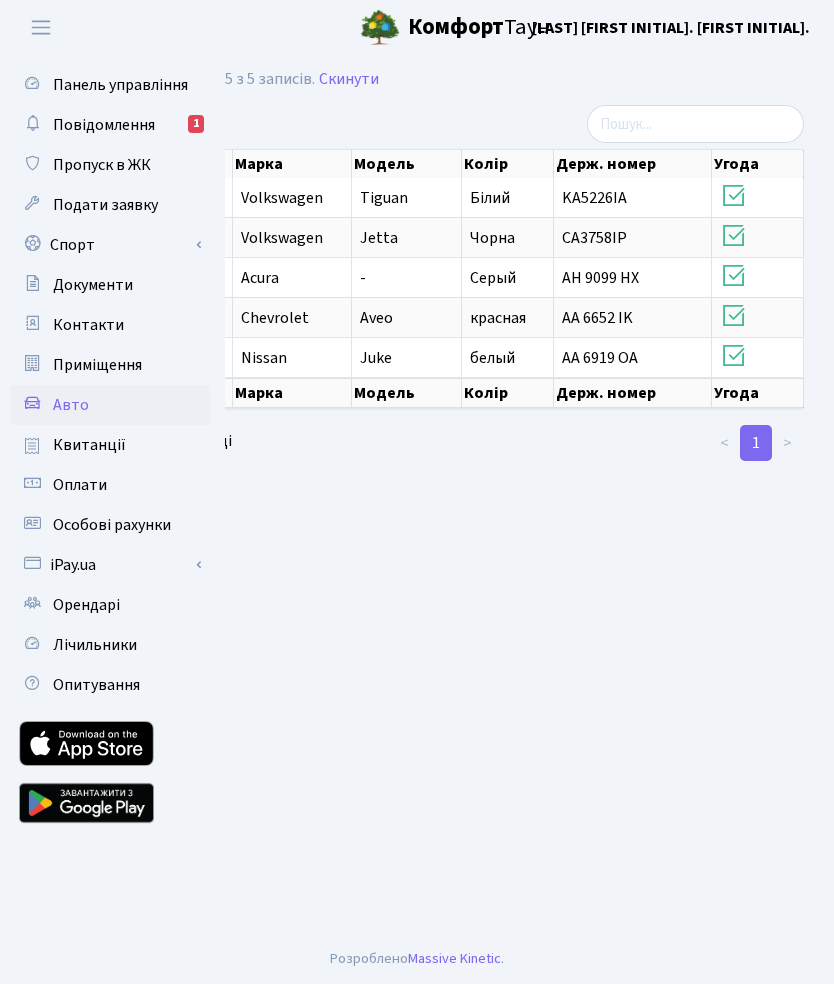 click on "Контакти" at bounding box center [88, 325] 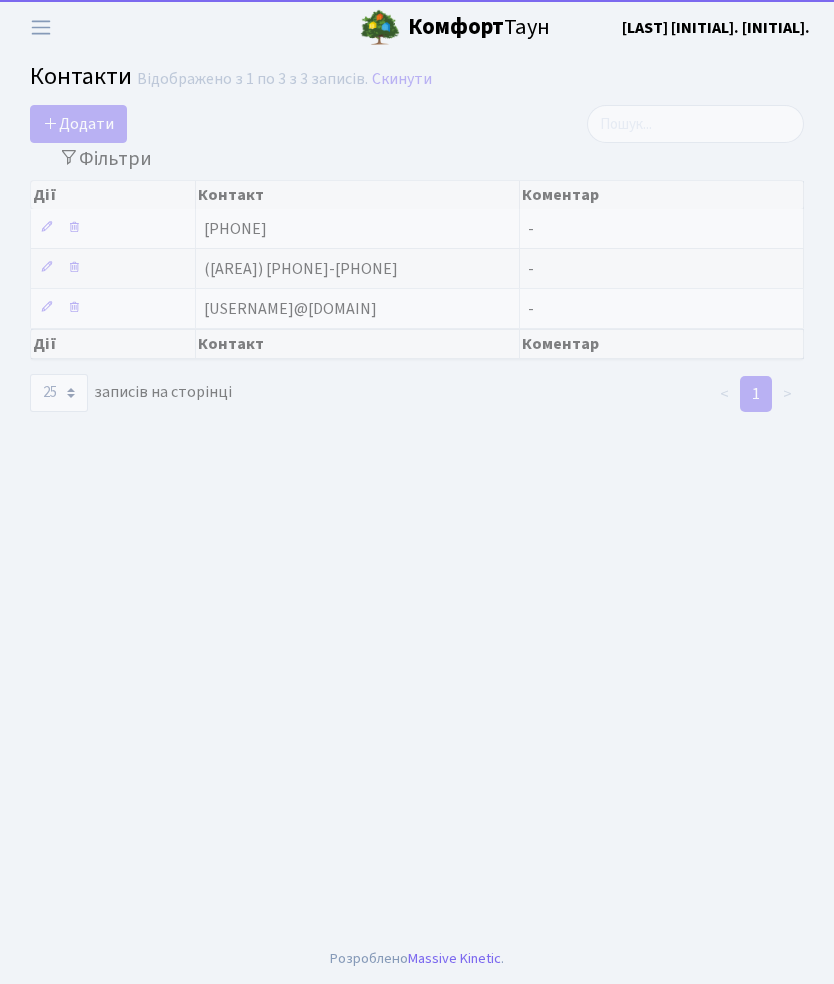 select on "25" 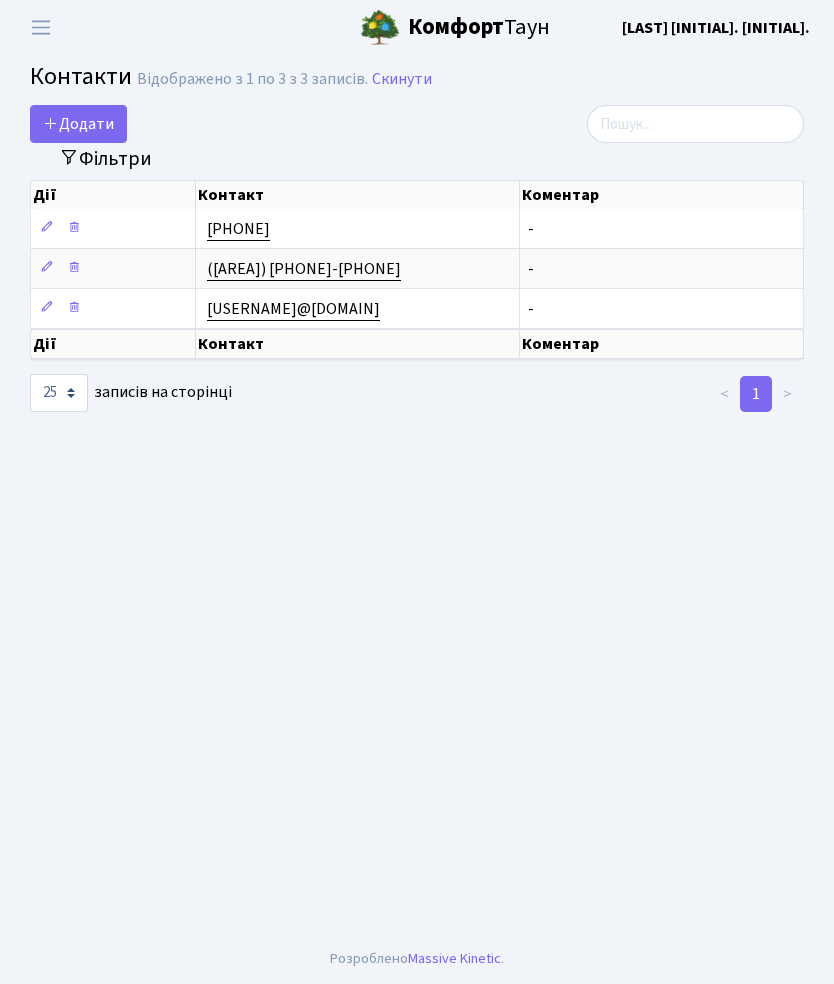 click at bounding box center [41, 27] 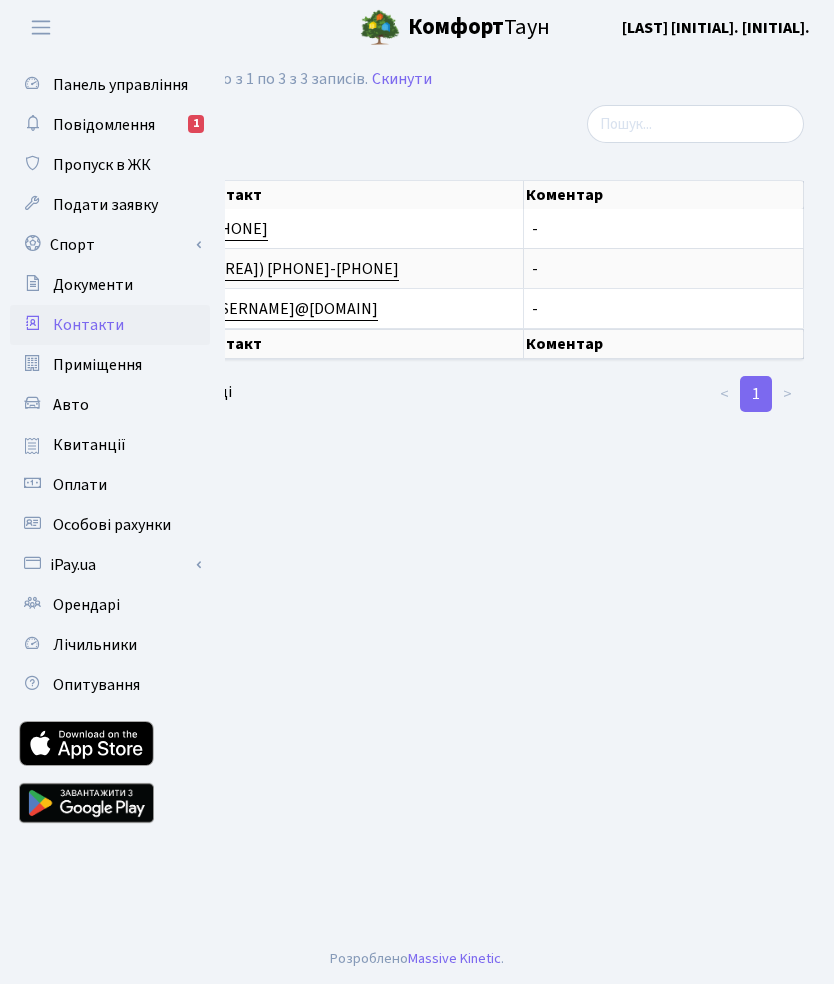 click at bounding box center [41, 27] 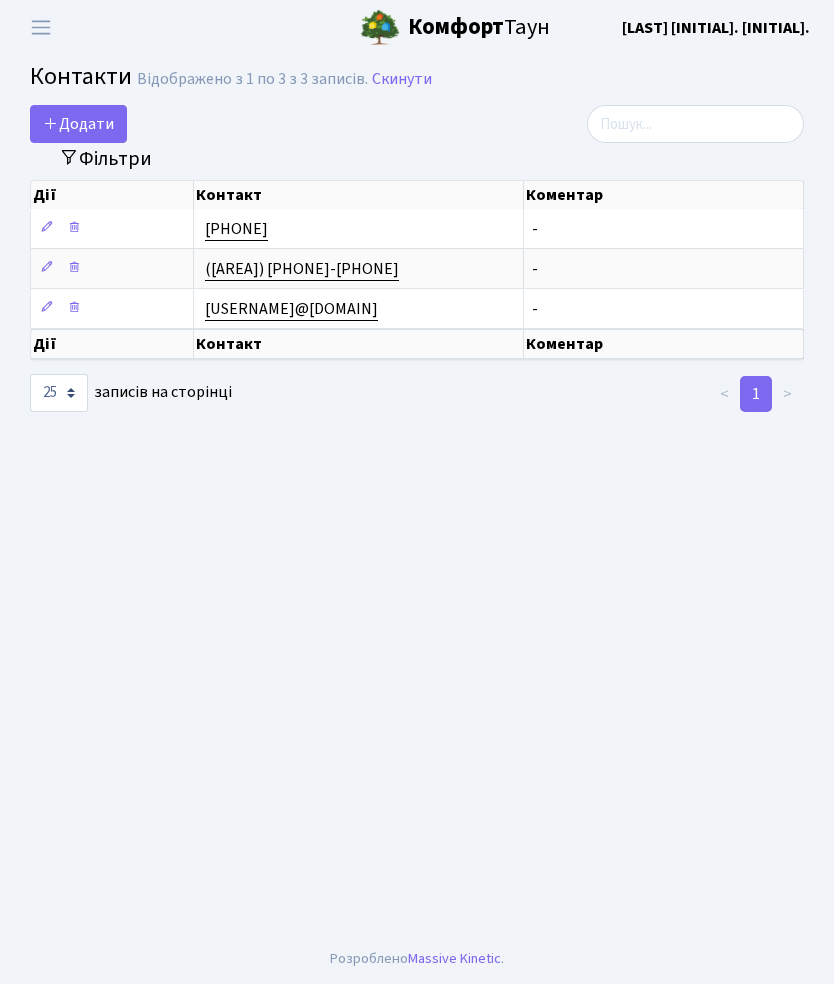 click at bounding box center [41, 27] 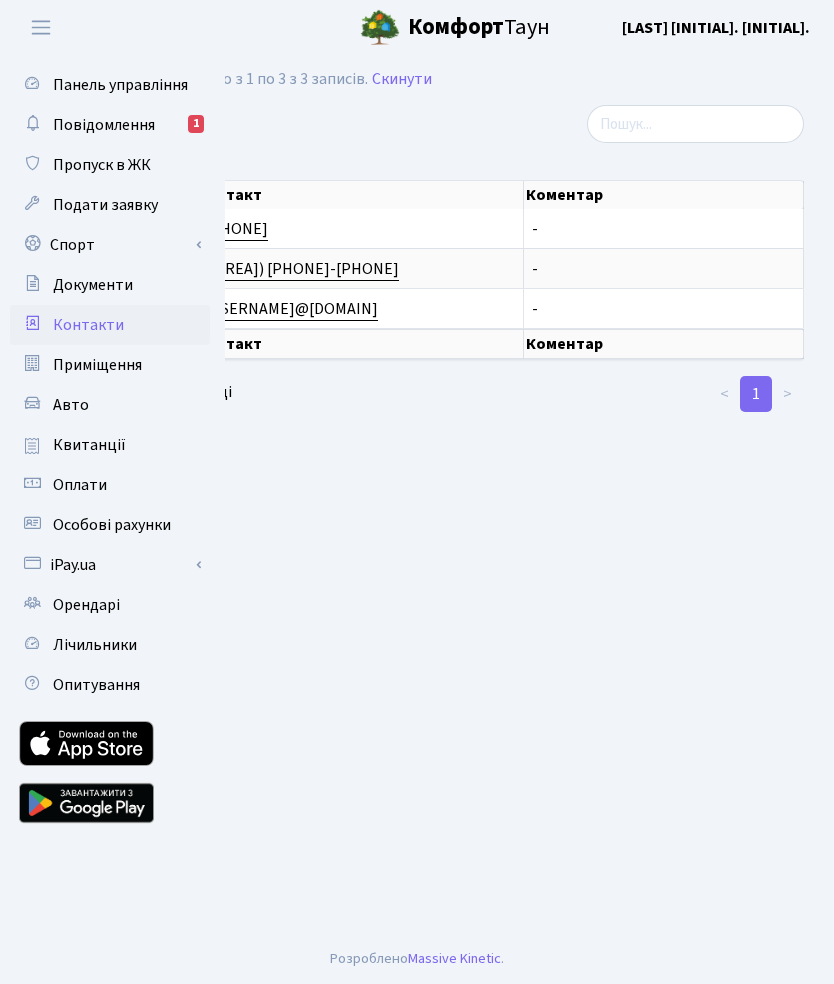 scroll, scrollTop: 2, scrollLeft: 0, axis: vertical 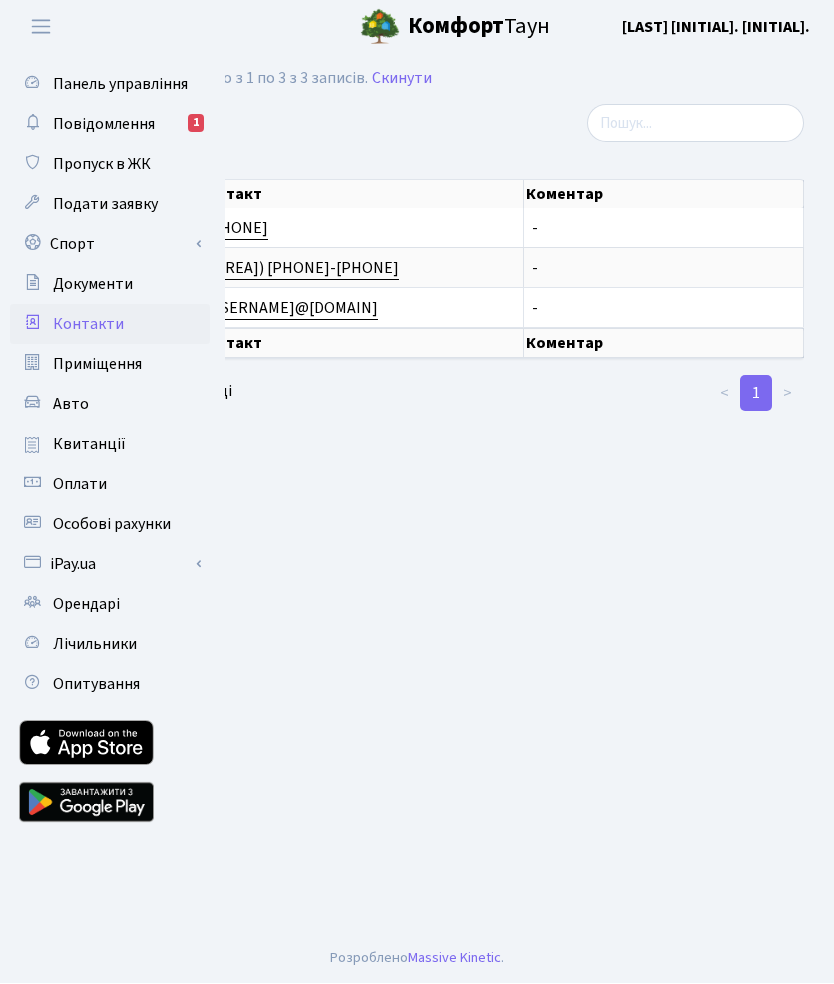 click on "Авто" at bounding box center (71, 405) 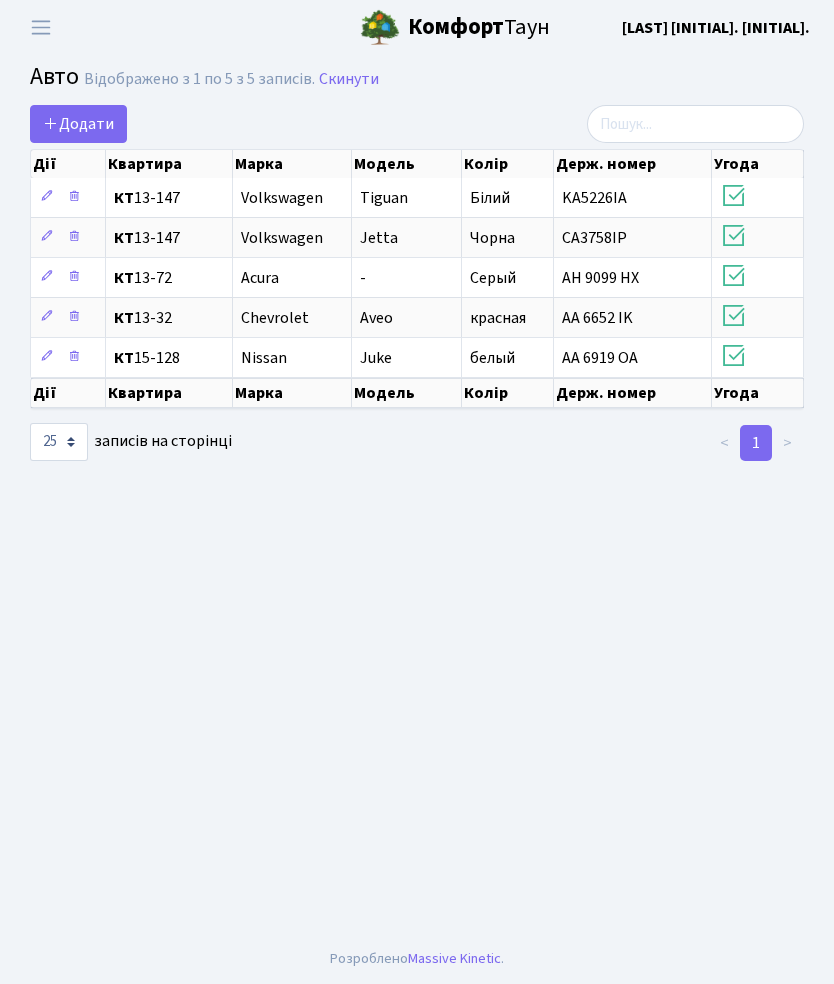 select on "25" 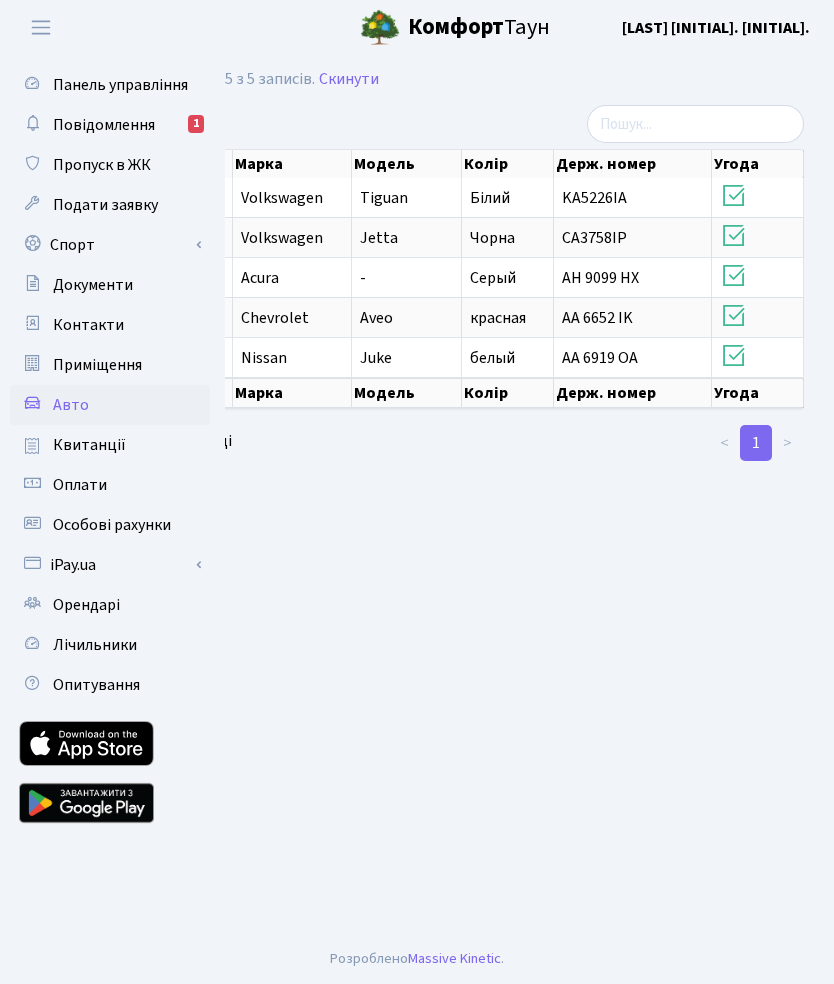 click at bounding box center [41, 27] 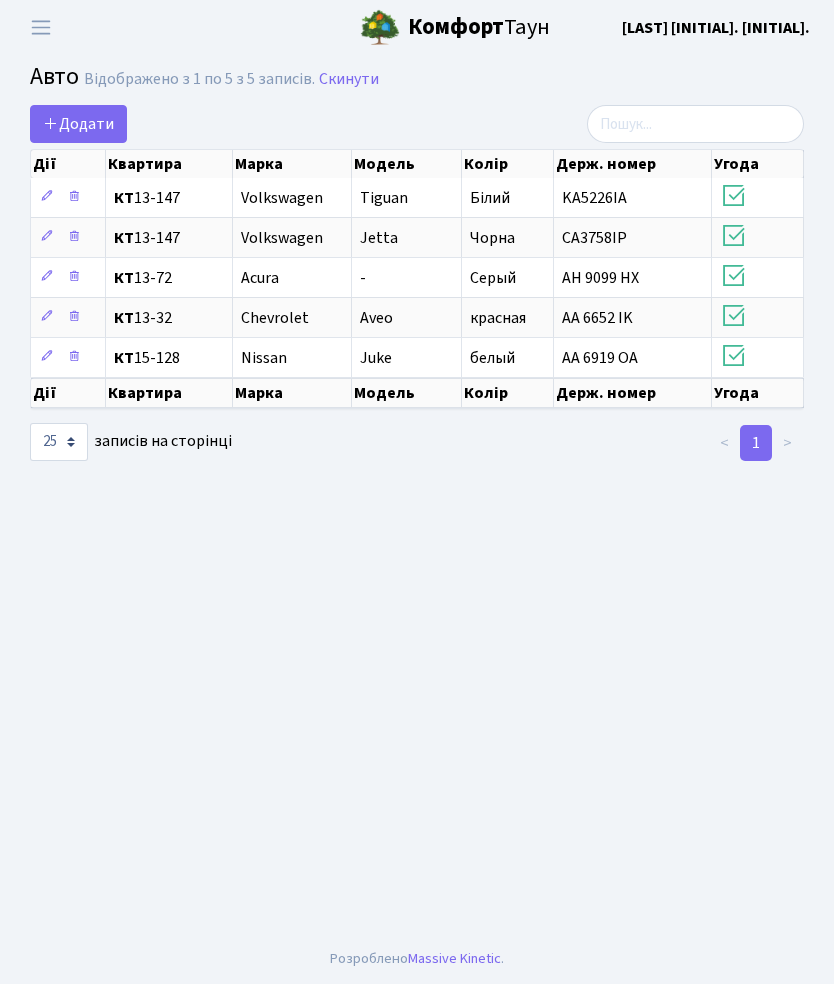 click at bounding box center (41, 27) 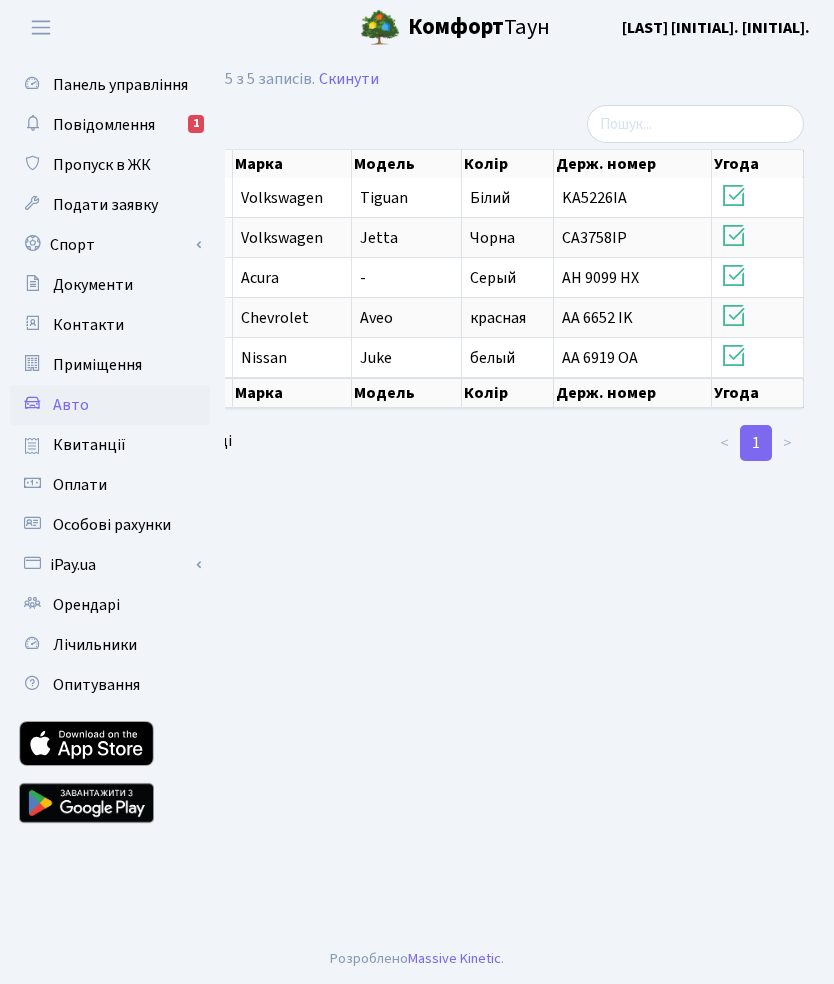 click on "Повідомлення" at bounding box center (104, 125) 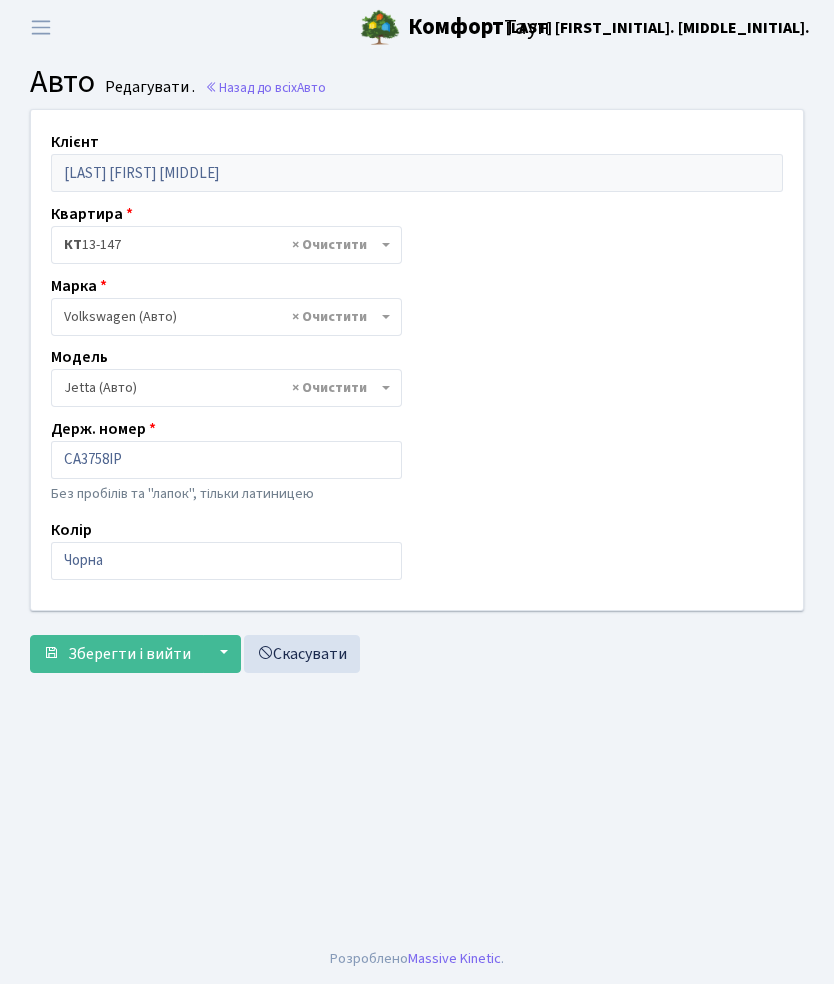 select on "2465" 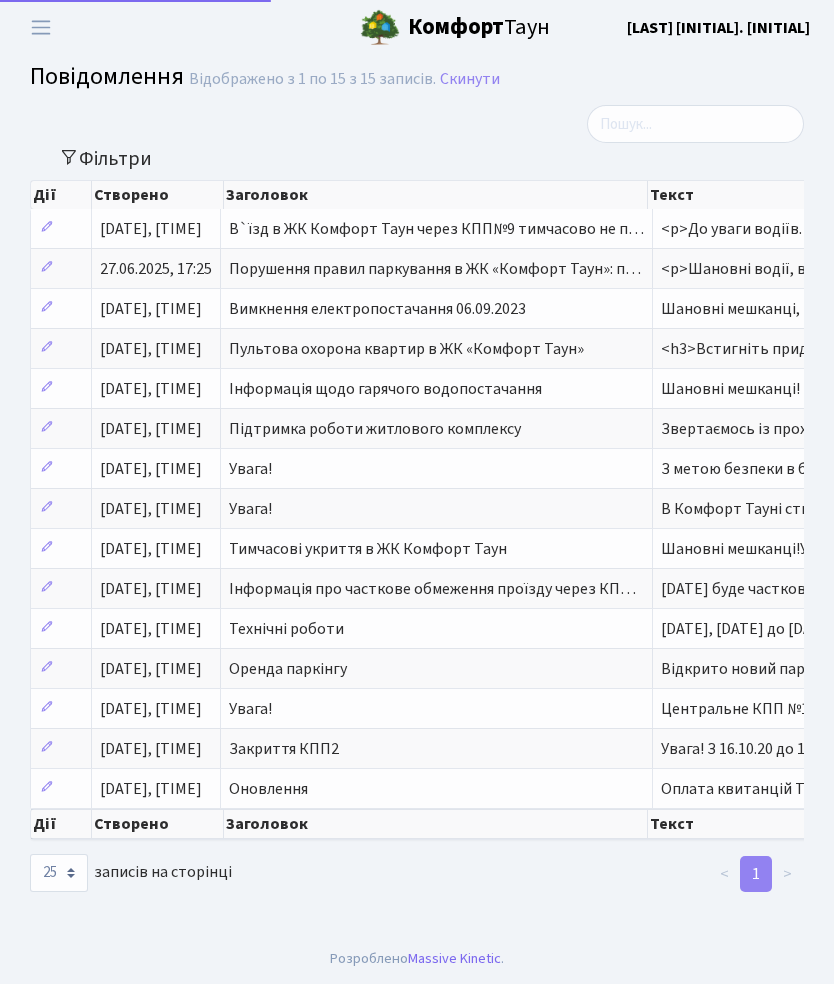 select on "25" 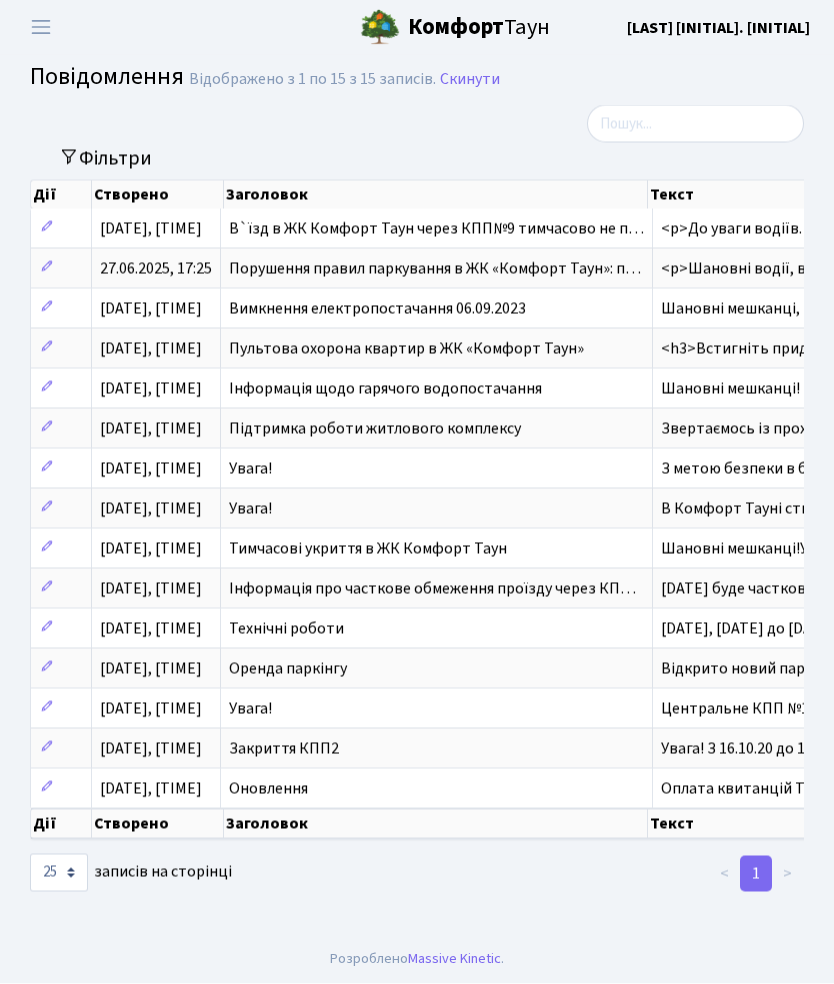 scroll, scrollTop: 0, scrollLeft: 0, axis: both 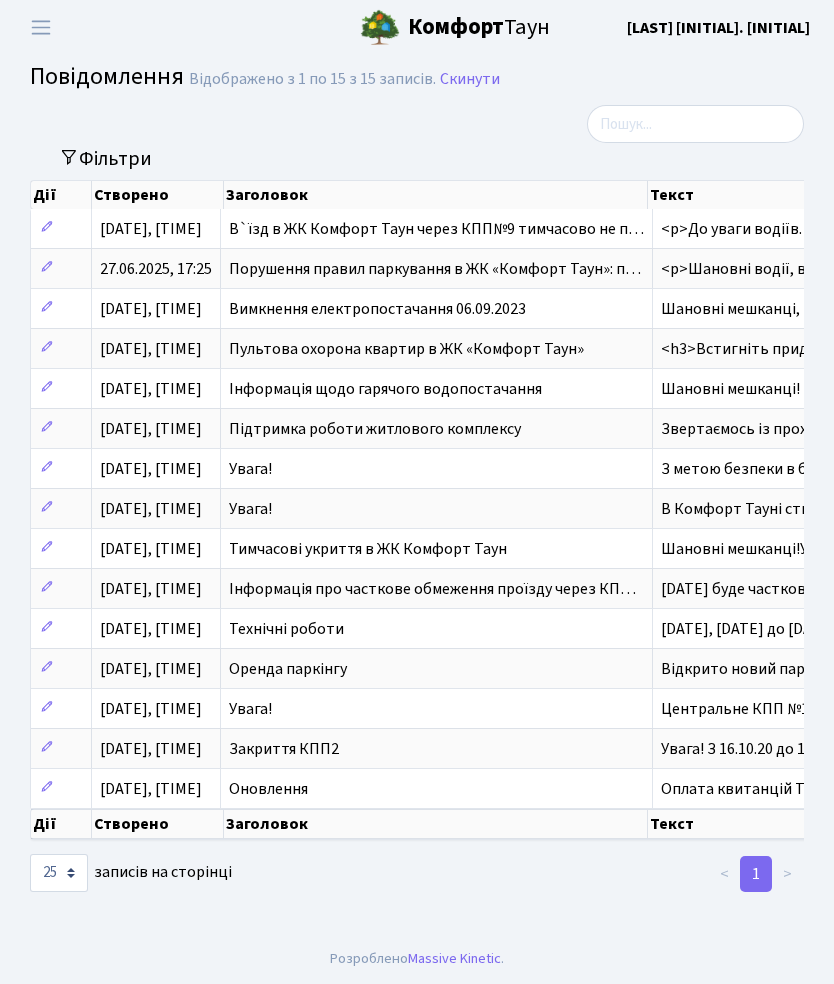 click on "В`їзд в ЖК Комфорт Таун через КПП№9 тимчасово не п…" at bounding box center [437, 228] 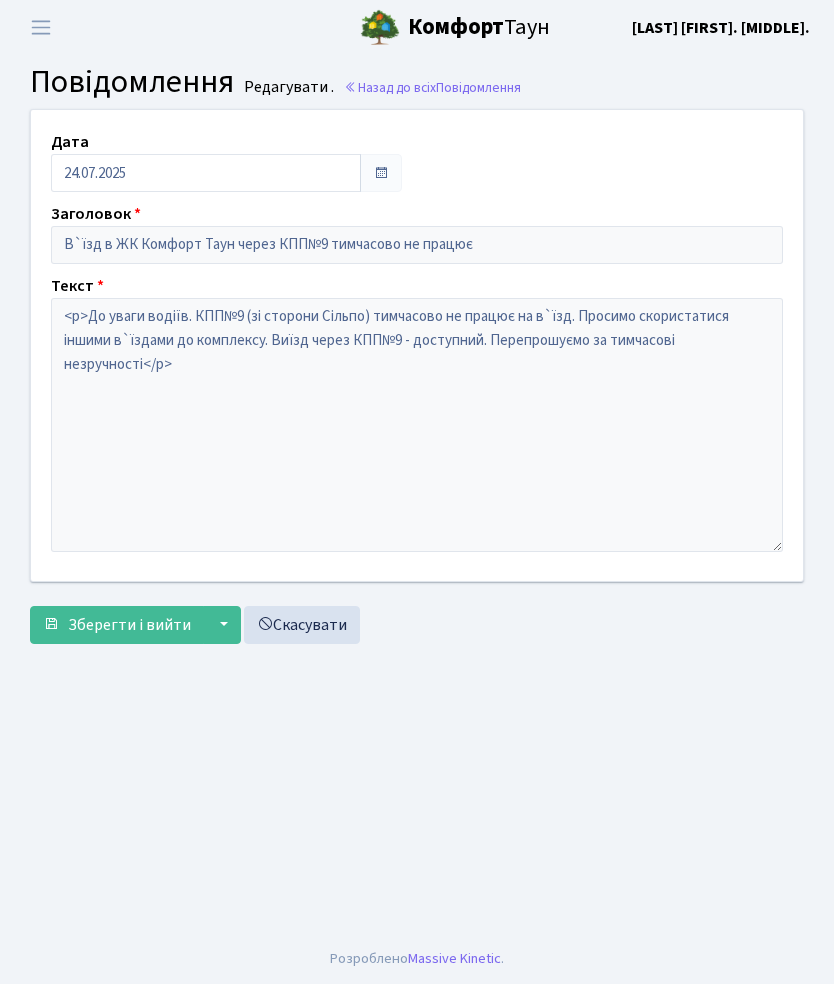 scroll, scrollTop: 0, scrollLeft: 0, axis: both 